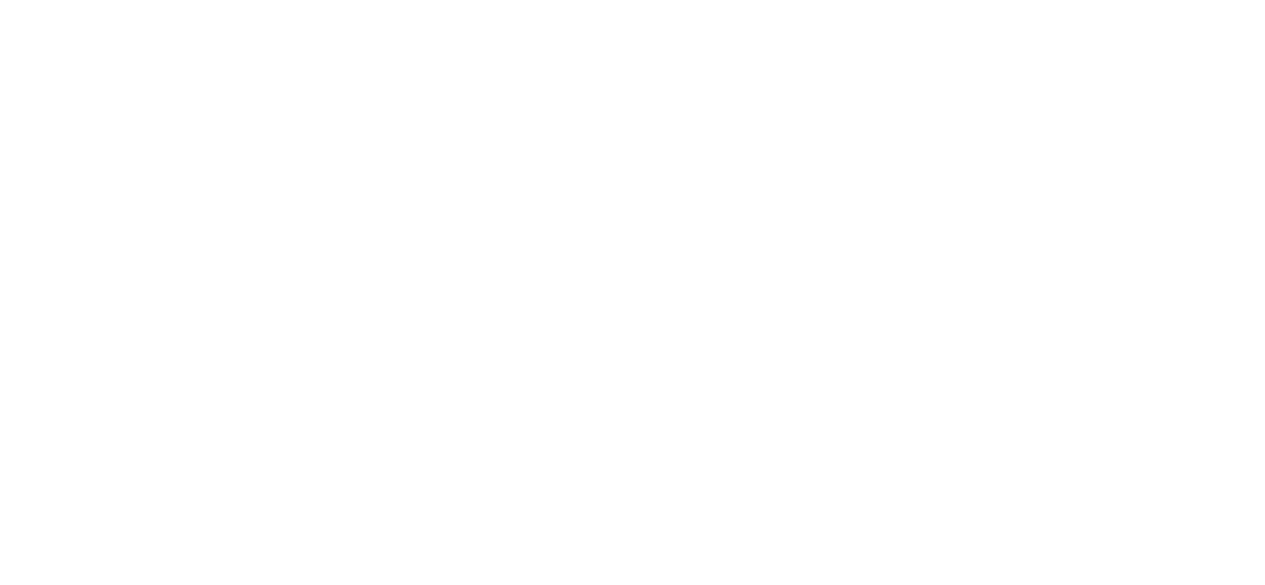 scroll, scrollTop: 0, scrollLeft: 0, axis: both 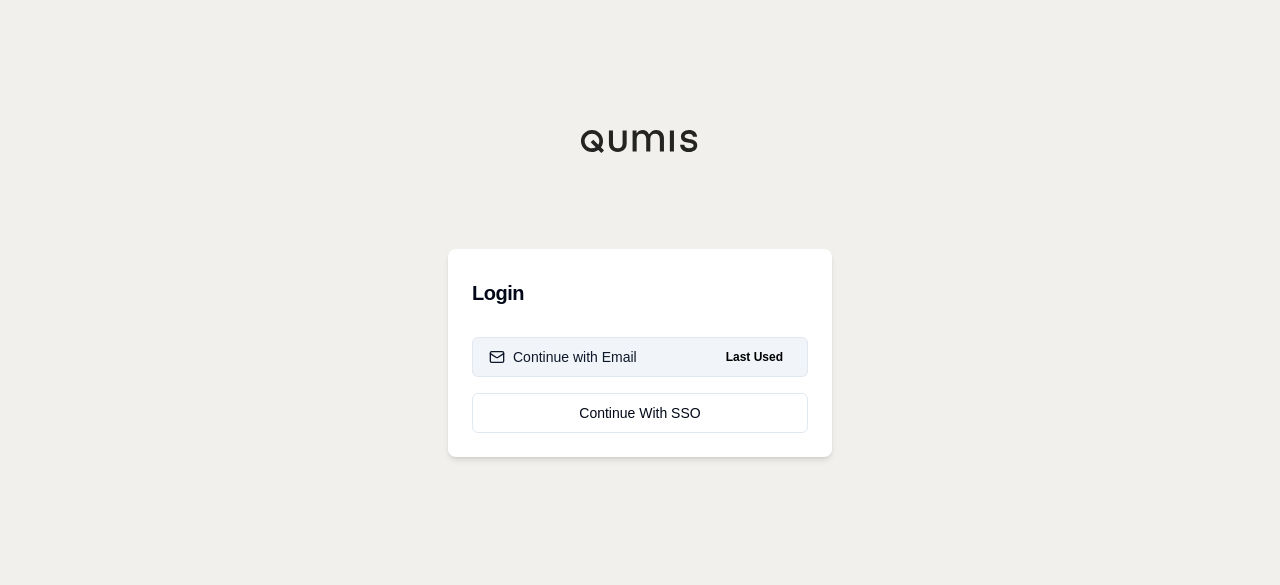 click on "Continue with Email" at bounding box center [563, 357] 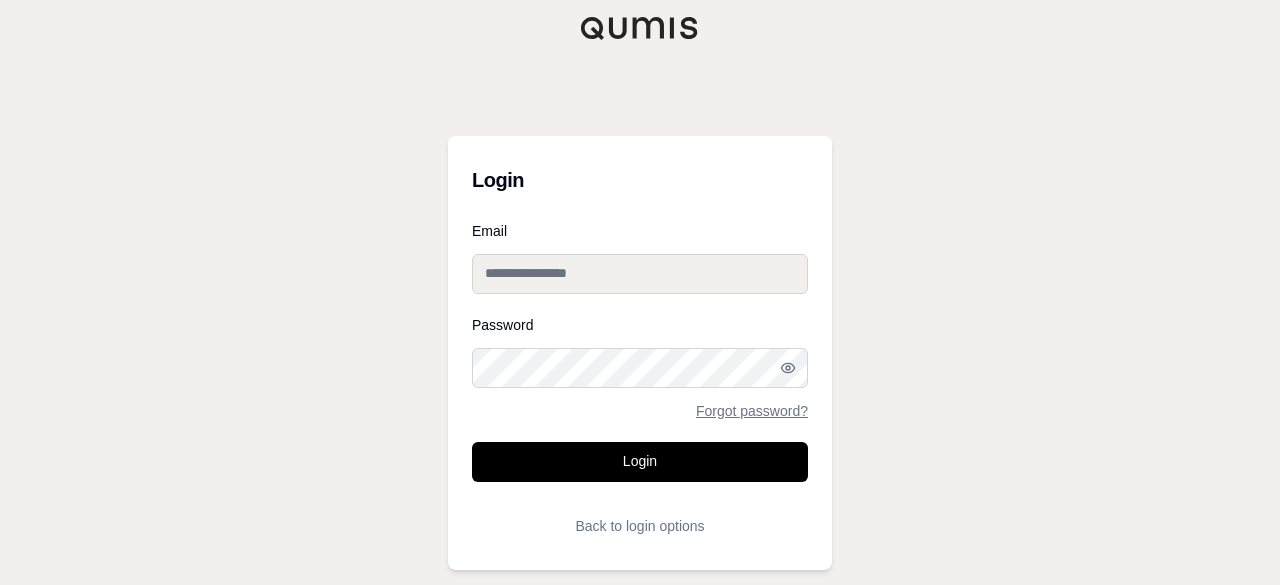 type on "**********" 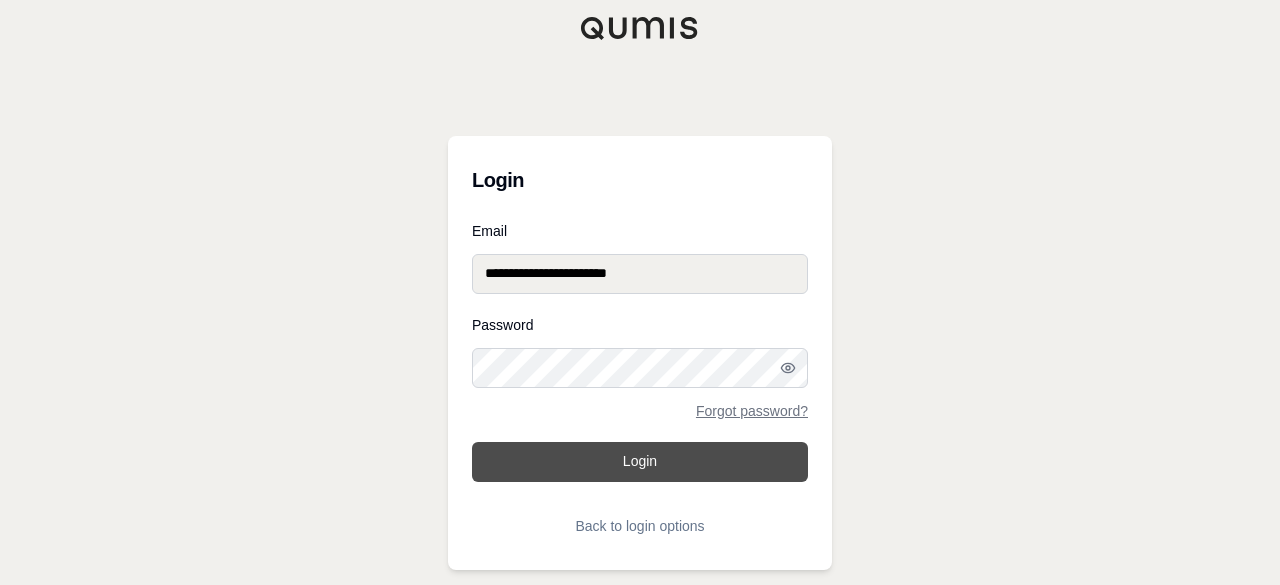 click on "Login" at bounding box center (640, 462) 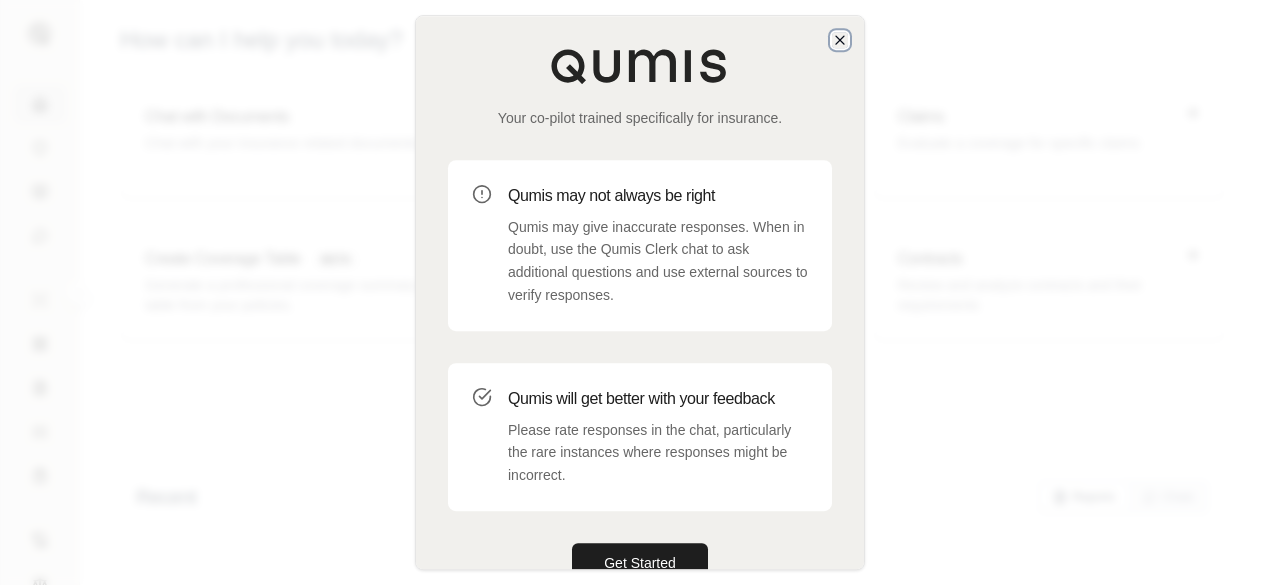 click 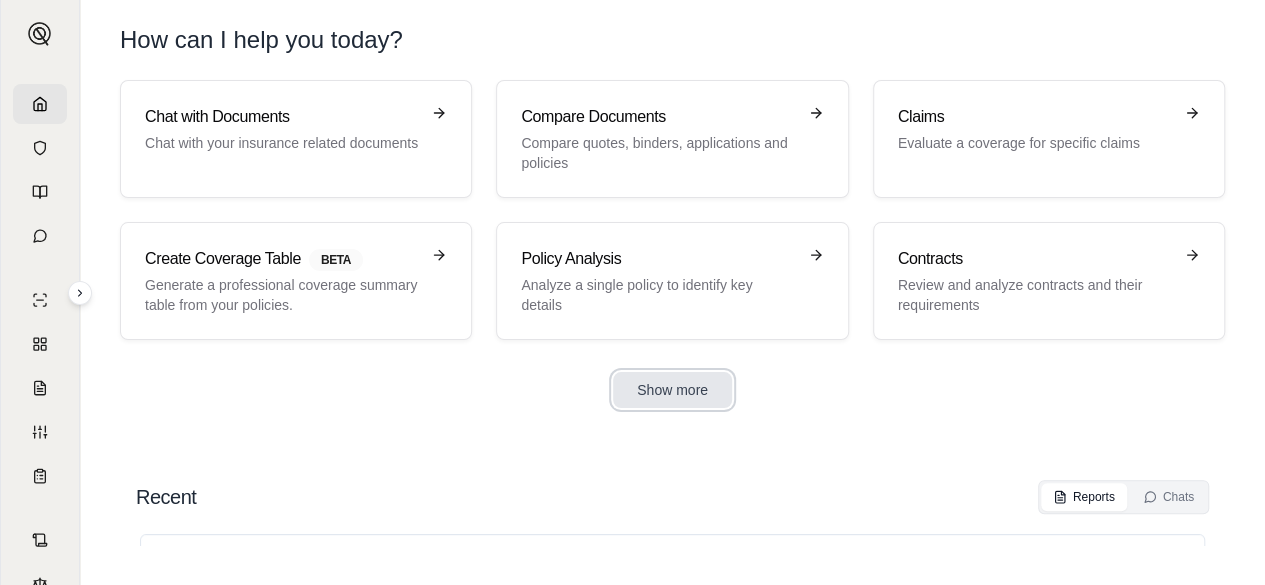click on "Show more" at bounding box center [672, 390] 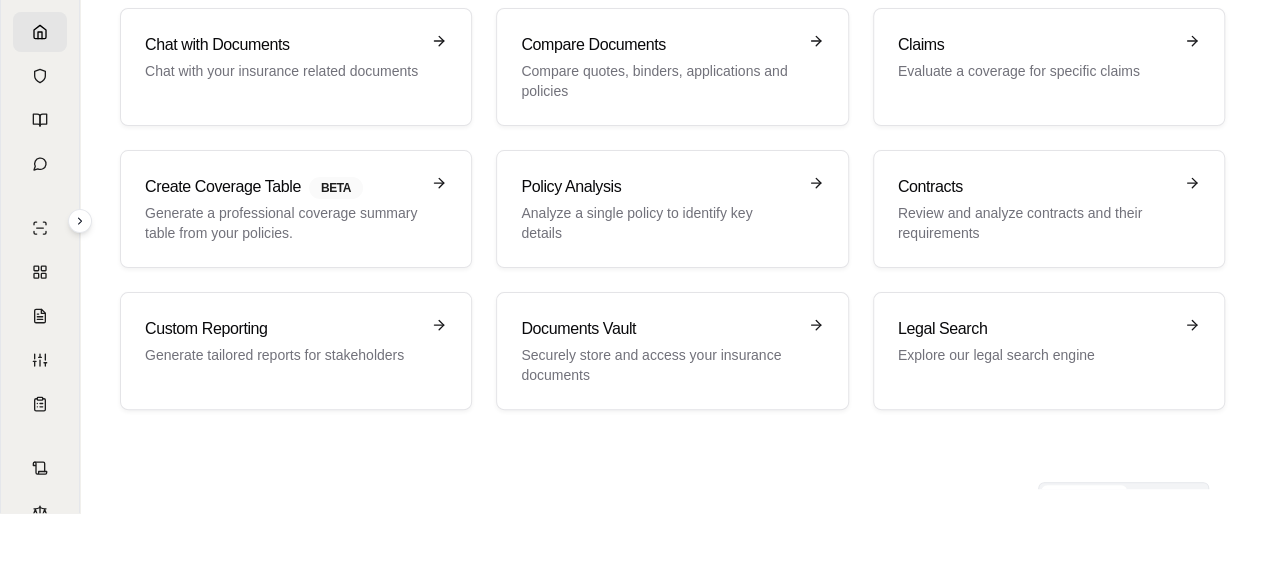 scroll, scrollTop: 100, scrollLeft: 0, axis: vertical 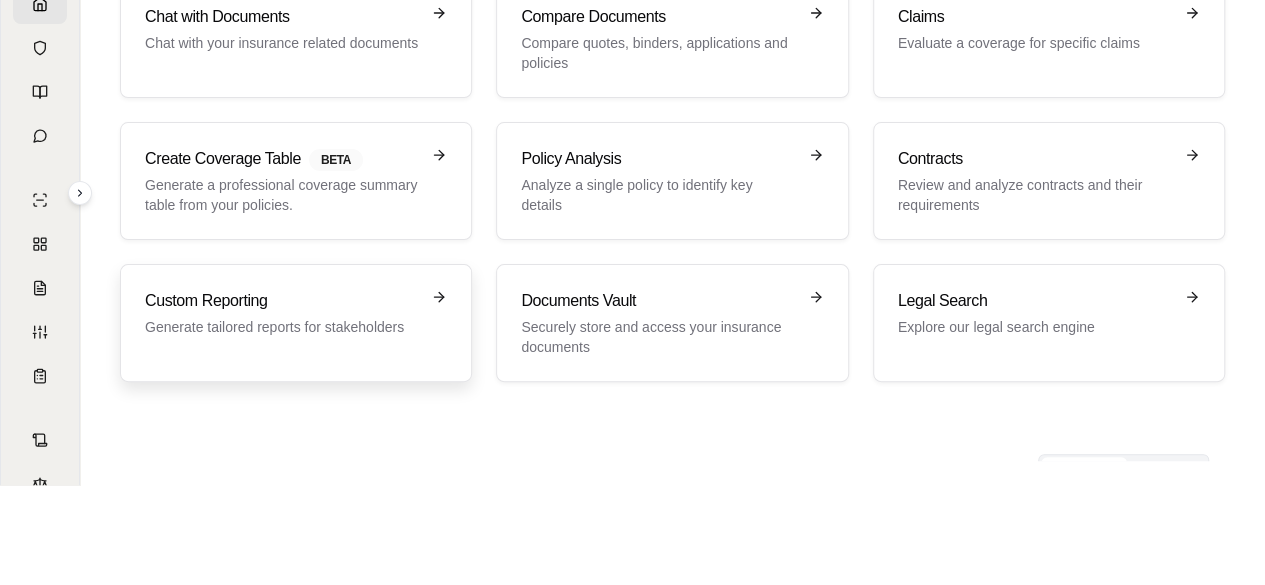 click on "Custom Reporting Generate tailored reports for stakeholders" at bounding box center (296, 323) 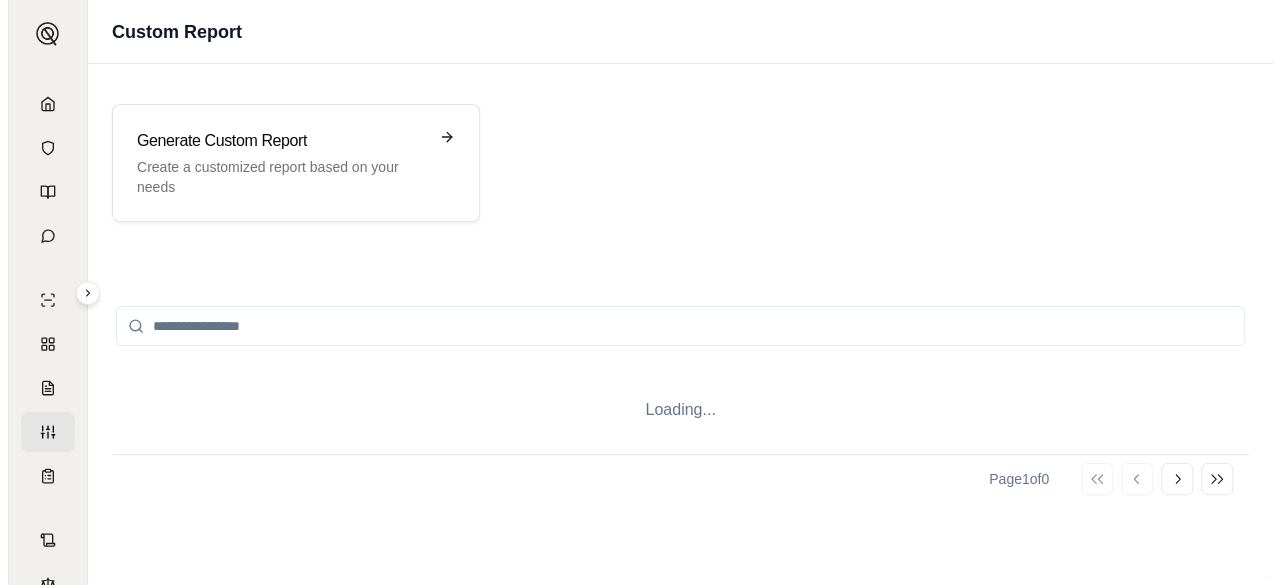 scroll, scrollTop: 0, scrollLeft: 0, axis: both 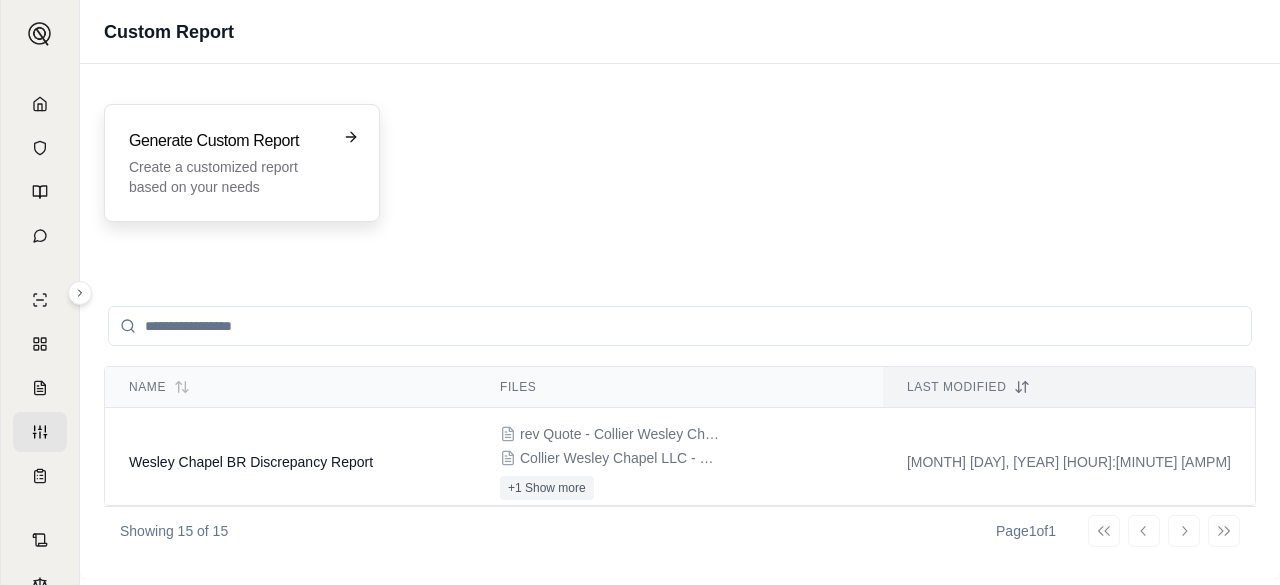 click on "Create a customized report based on your needs" at bounding box center [228, 177] 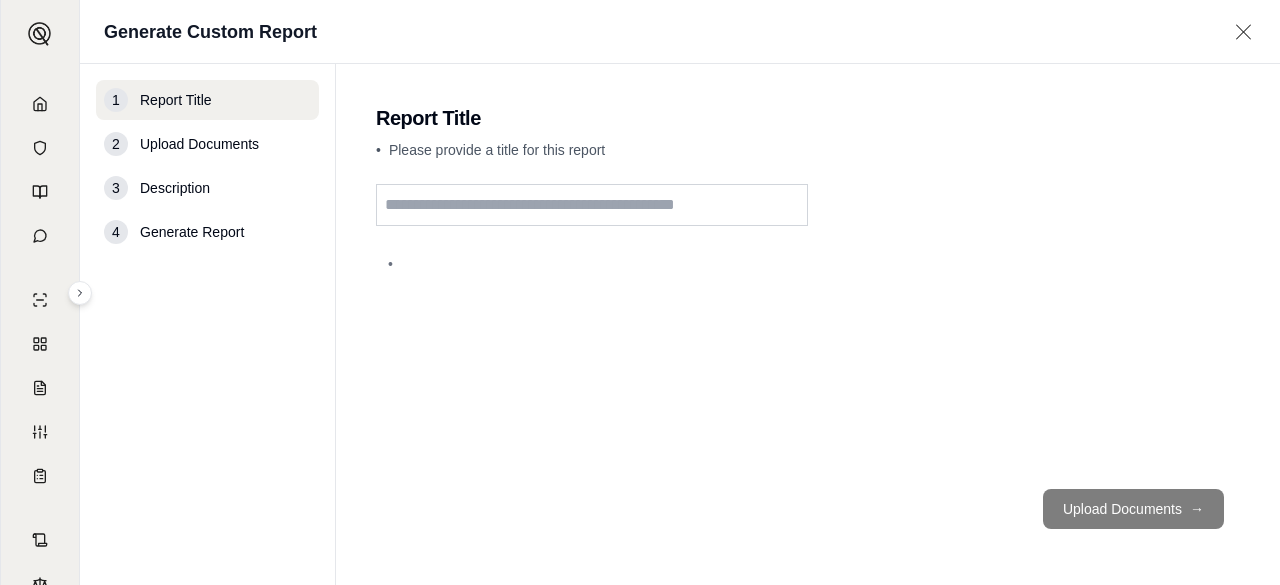 click at bounding box center [592, 205] 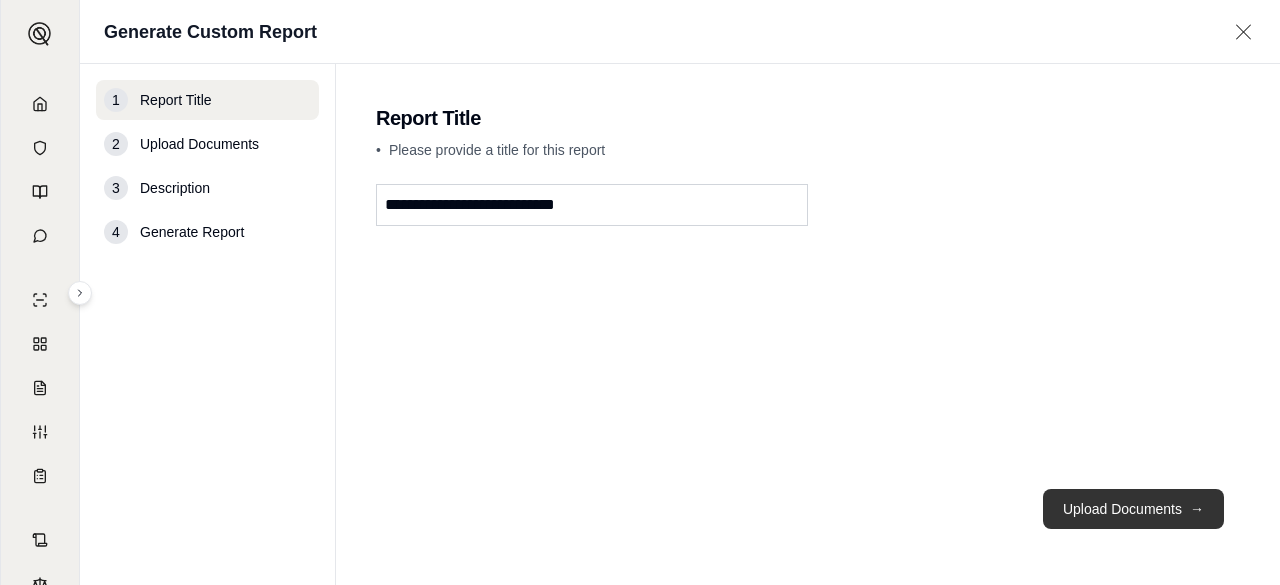 type on "**********" 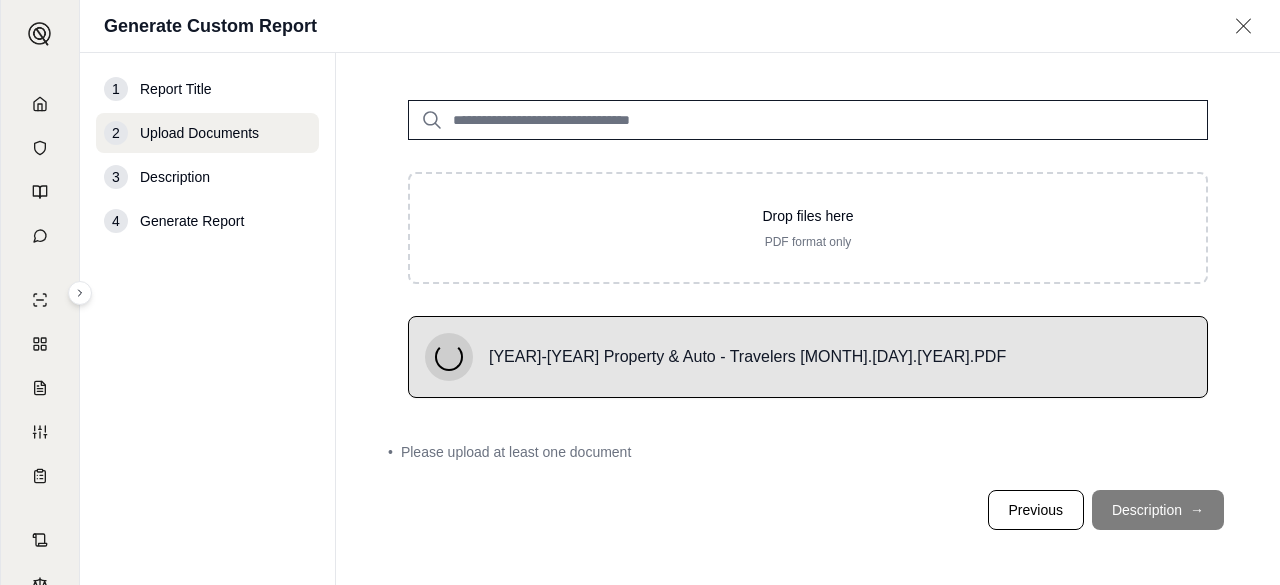 scroll, scrollTop: 50, scrollLeft: 0, axis: vertical 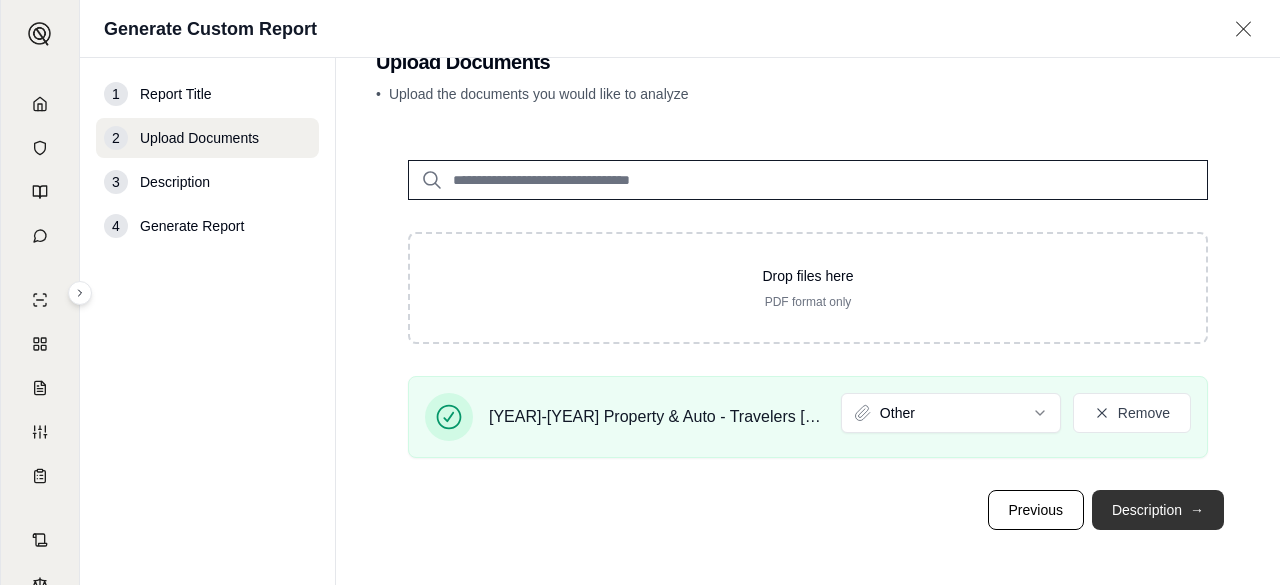 click on "Description →" at bounding box center [1158, 510] 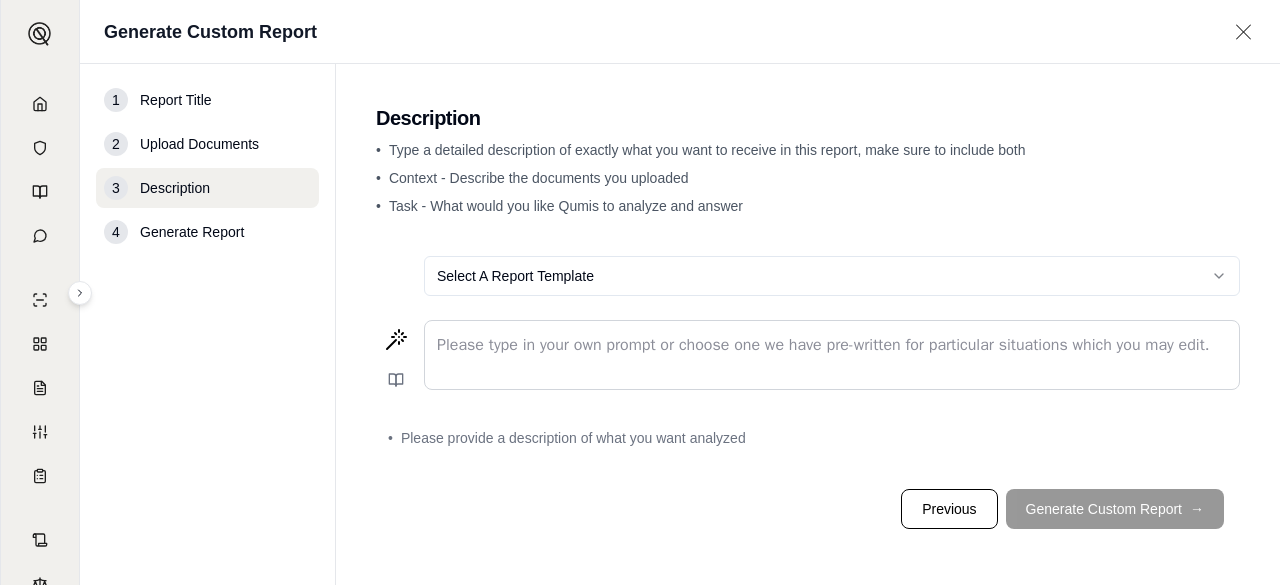 scroll, scrollTop: 0, scrollLeft: 0, axis: both 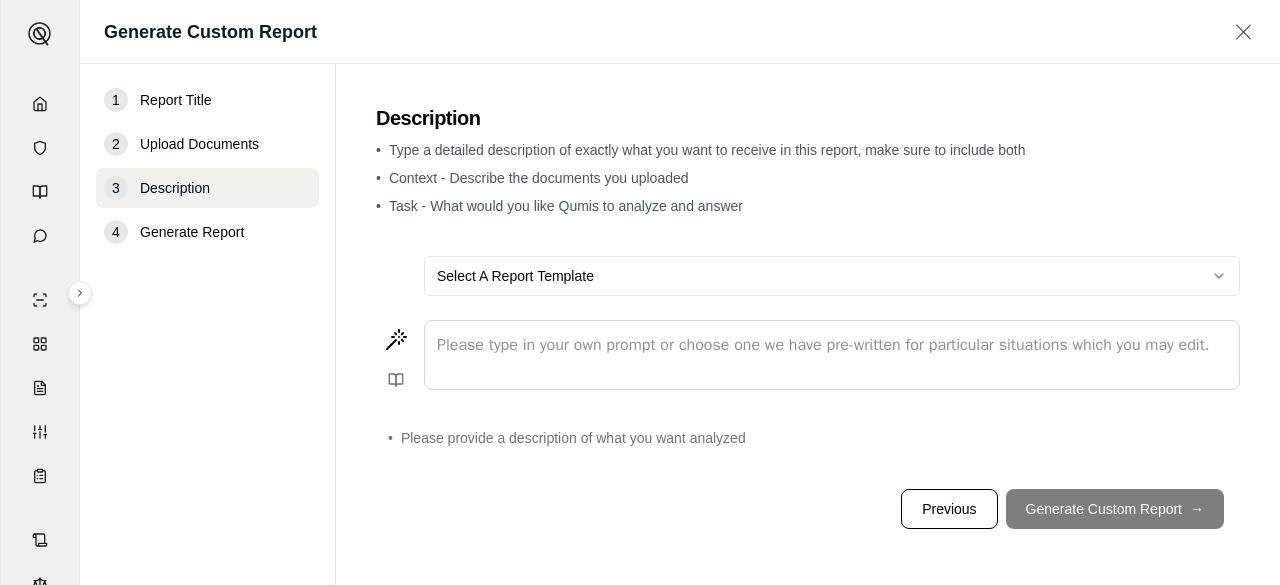 click on "Previous" at bounding box center [949, 509] 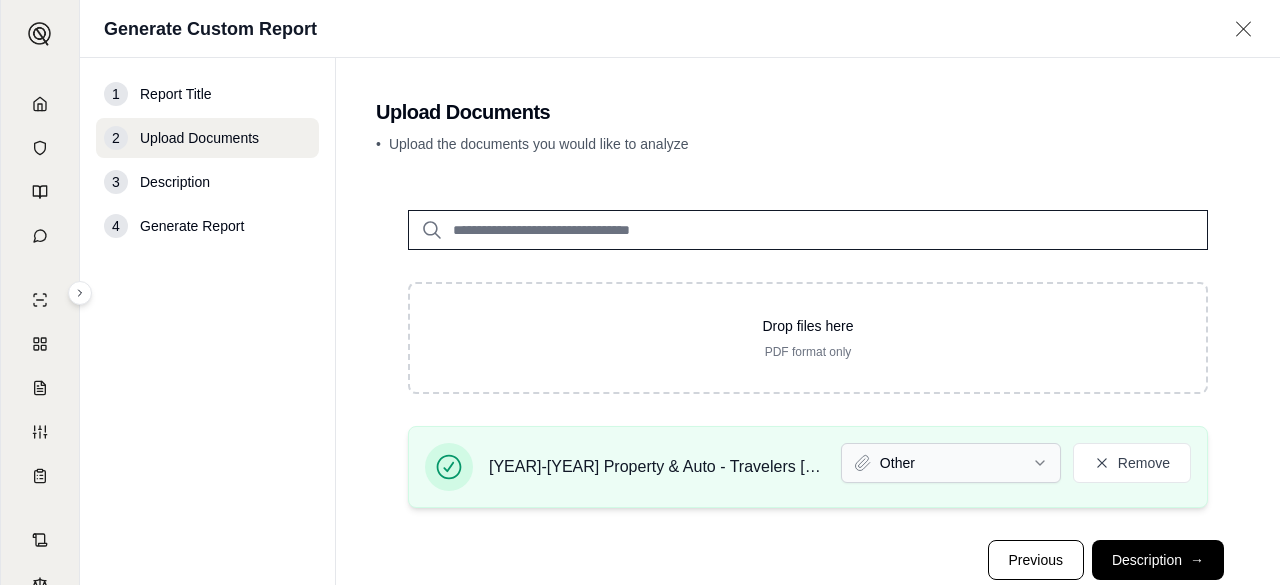 click on "K Generate Custom Report 1 Report Title 2 Upload Documents 3 Description 4 Generate Report Upload Documents • Upload the documents you would like to analyze Drop files here PDF format only [YEAR]-[YEAR] Property & Auto - Travelers [MONTH].[DAY].[YEAR].PDF Other Remove Previous Description →" at bounding box center (640, 292) 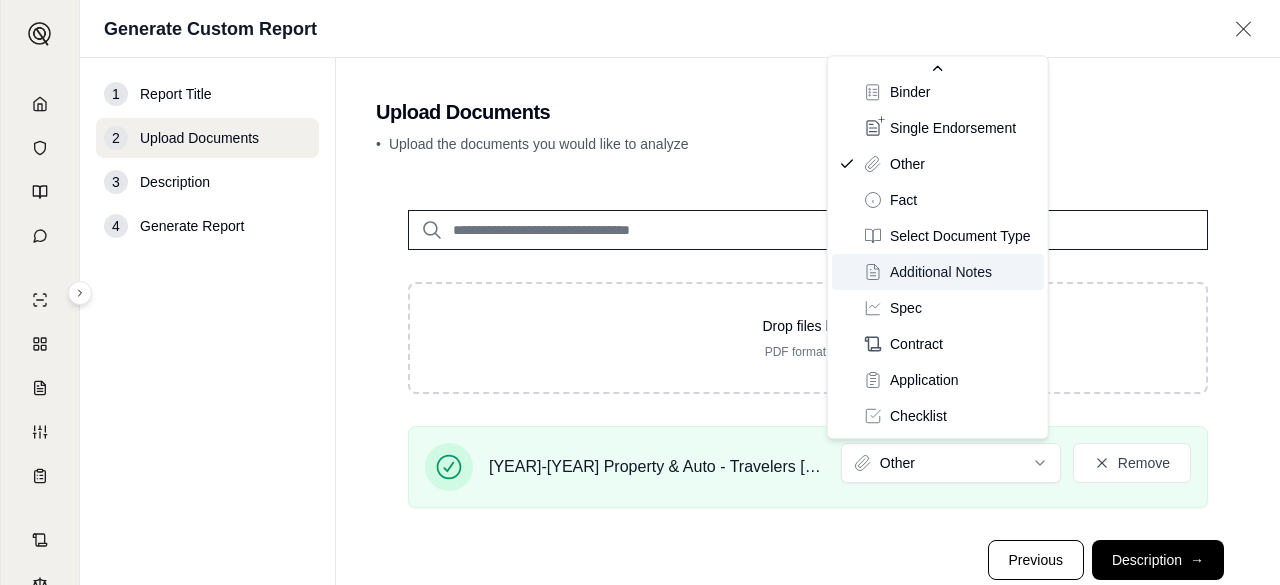 scroll, scrollTop: 81, scrollLeft: 0, axis: vertical 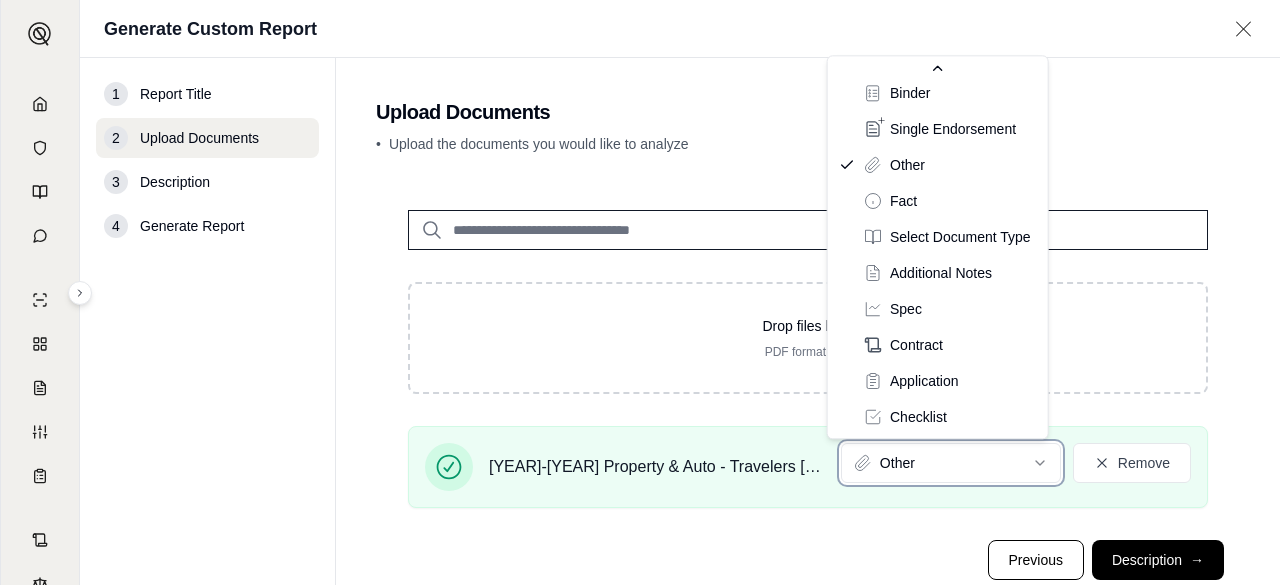 click on "K Generate Custom Report 1 Report Title 2 Upload Documents 3 Description 4 Generate Report Upload Documents • Upload the documents you would like to analyze Drop files here PDF format only [YEAR]-[YEAR] Property & Auto - Travelers [MONTH].[DAY].[YEAR].PDF Other Remove Previous Description →
Policy Quote Binder Single Endorsement Other Fact Select Document Type Additional Notes Spec Contract Application Checklist" at bounding box center [640, 292] 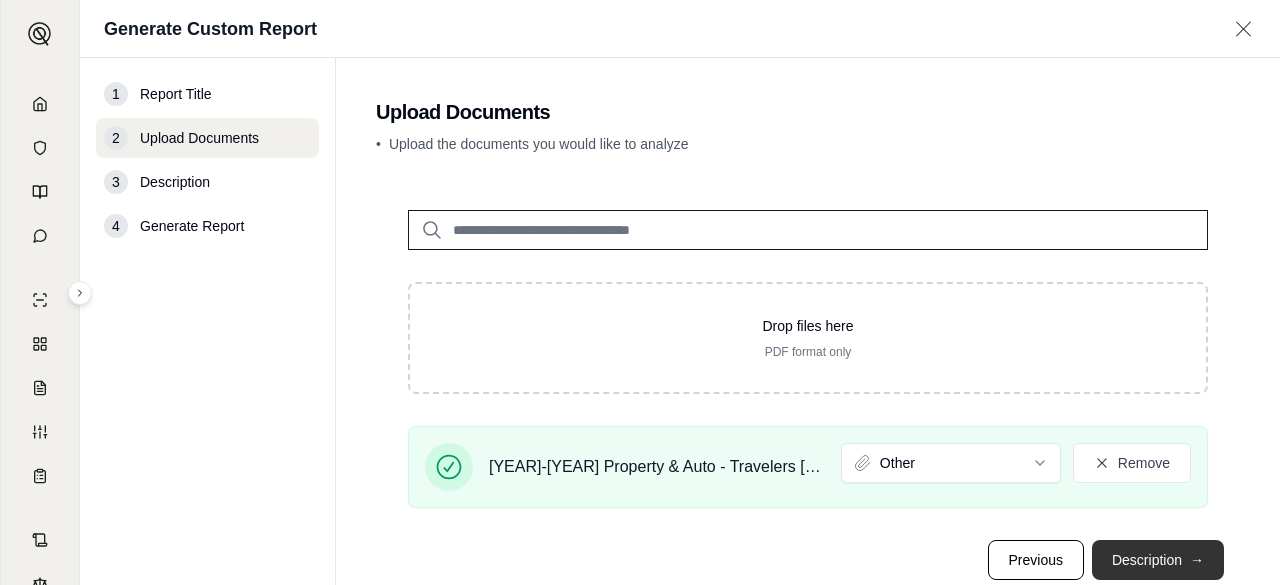 click on "Description →" at bounding box center (1158, 560) 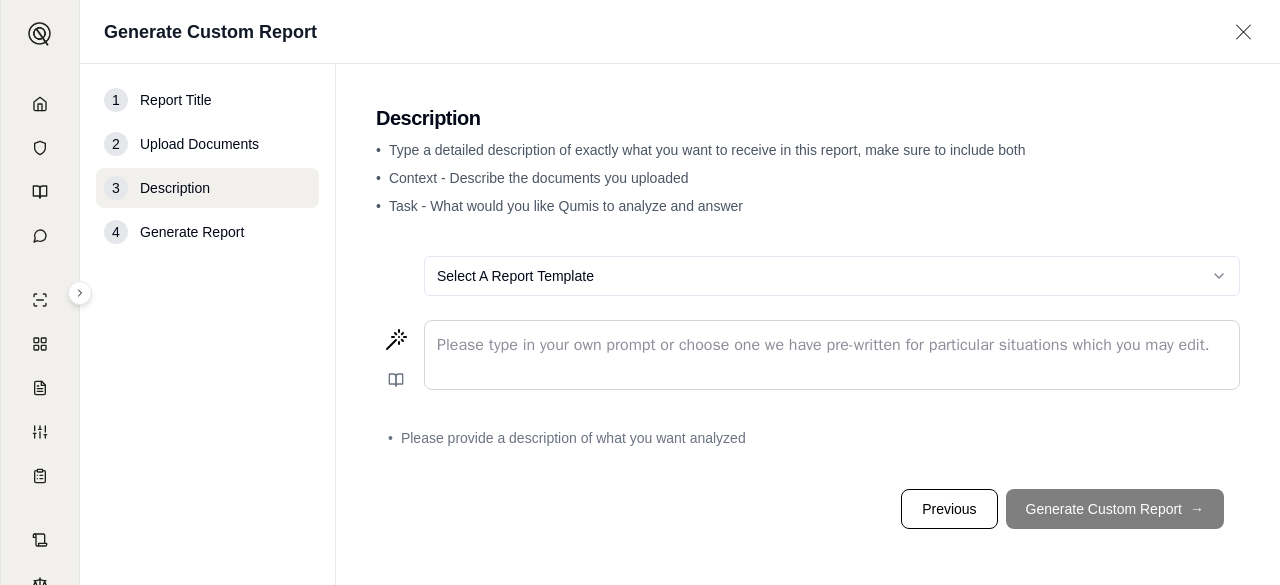 click at bounding box center (832, 345) 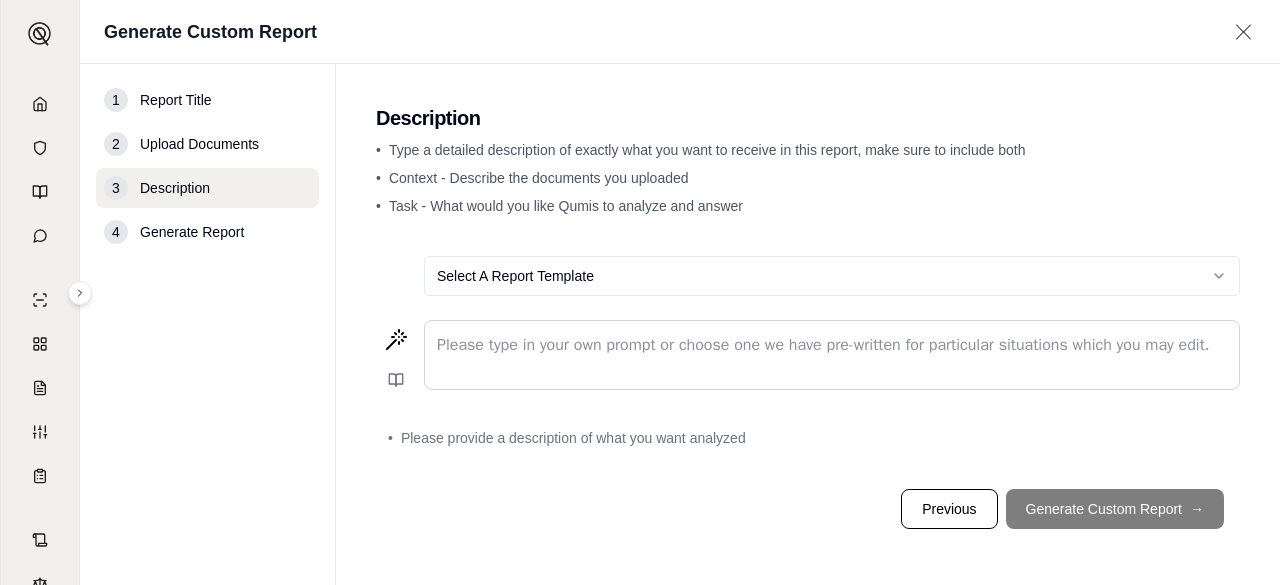 click on "K Generate Custom Report 1 Report Title 2 Upload Documents 3 Description 4 Generate Report Description • Type a detailed description of exactly what you want to receive in this report, make sure to include both • Context - Describe the documents you uploaded • Task - What would you like Qumis to analyze and answer Select A Report Template Please type in your own prompt or choose one we have pre-written for particular situations which you may edit. • Please provide a description of what you want analyzed Previous Generate Custom Report →" at bounding box center [640, 292] 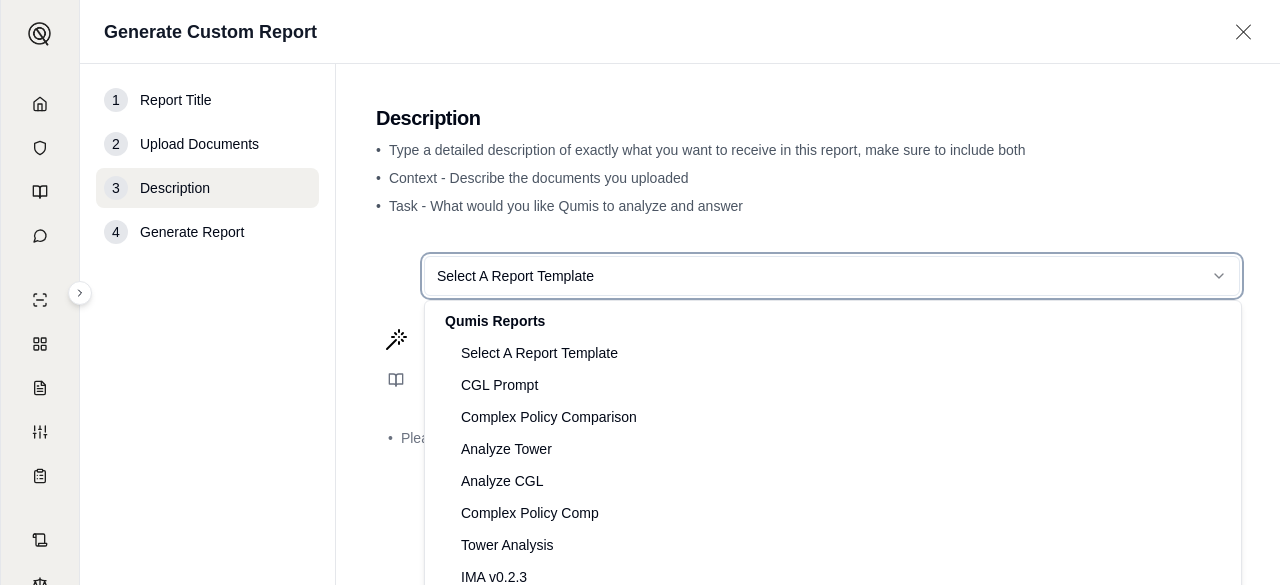 click on "K Generate Custom Report 1 Report Title 2 Upload Documents 3 Description 4 Generate Report Description • Type a detailed description of exactly what you want to receive in this report, make sure to include both • Context - Describe the documents you uploaded • Task - What would you like Qumis to analyze and answer Select A Report Template Please type in your own prompt or choose one we have pre-written for particular situations which you may edit. • Please provide a description of what you want analyzed Previous Generate Custom Report →
Qumis Reports Select A Report Template CGL Prompt  Complex Policy Comparison Analyze Tower Analyze CGL  Complex Policy Comp Tower Analysis  IMA v[NUMBER].[NUMBER].[NUMBER]" at bounding box center [640, 292] 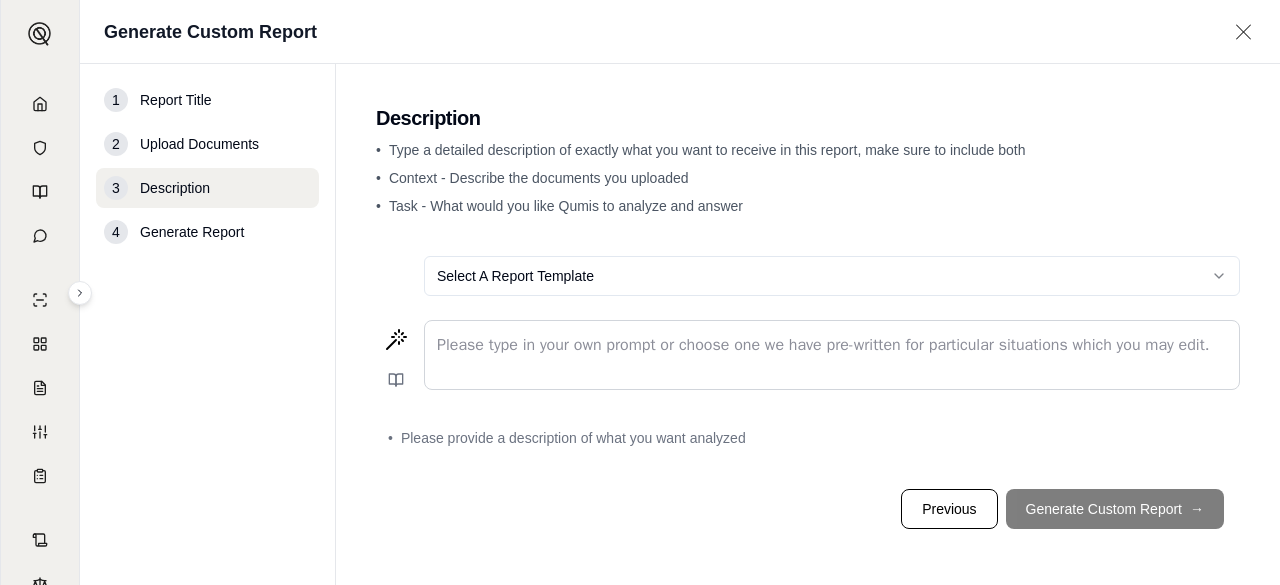 click at bounding box center [832, 345] 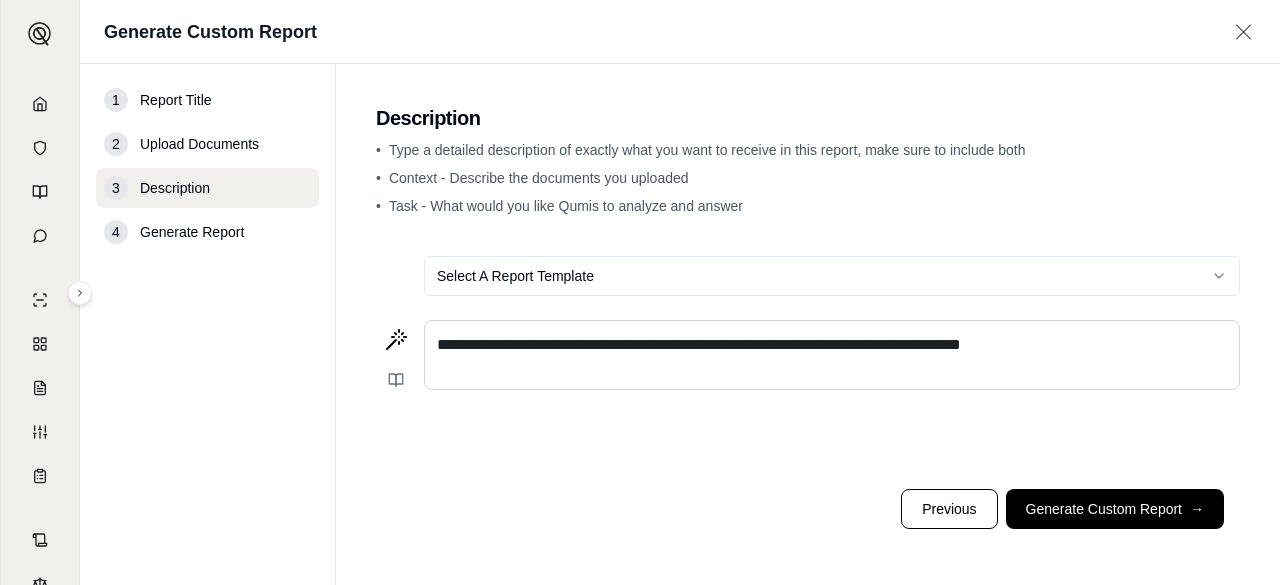 click on "**********" at bounding box center (699, 344) 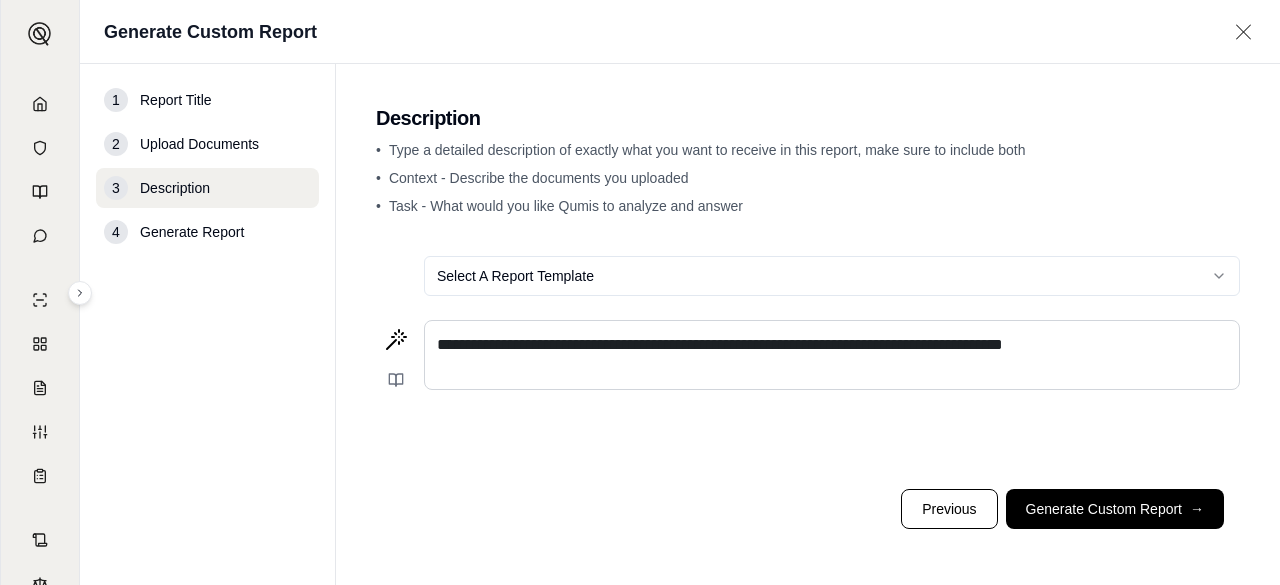 click on "**********" at bounding box center (720, 344) 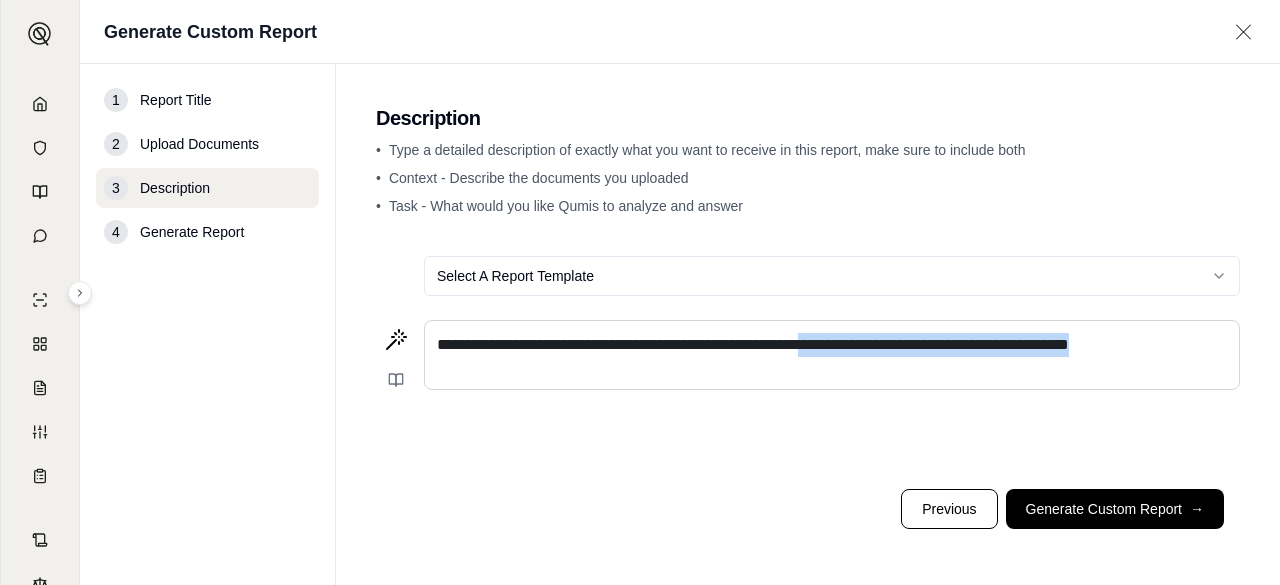 drag, startPoint x: 1193, startPoint y: 345, endPoint x: 846, endPoint y: 347, distance: 347.00577 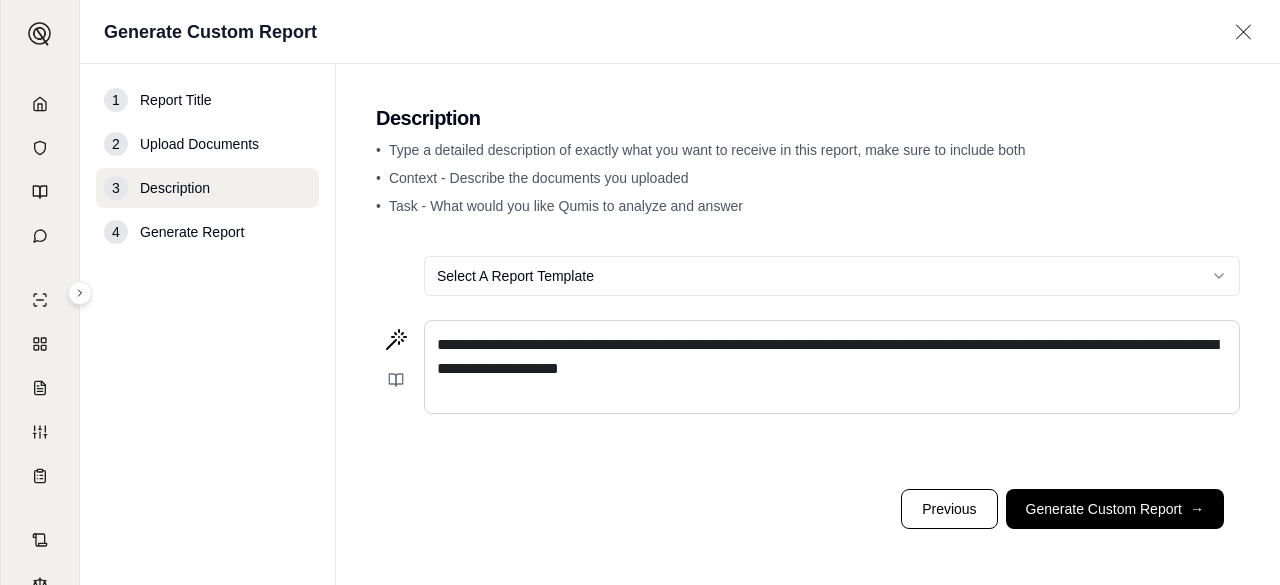 click on "**********" at bounding box center [827, 356] 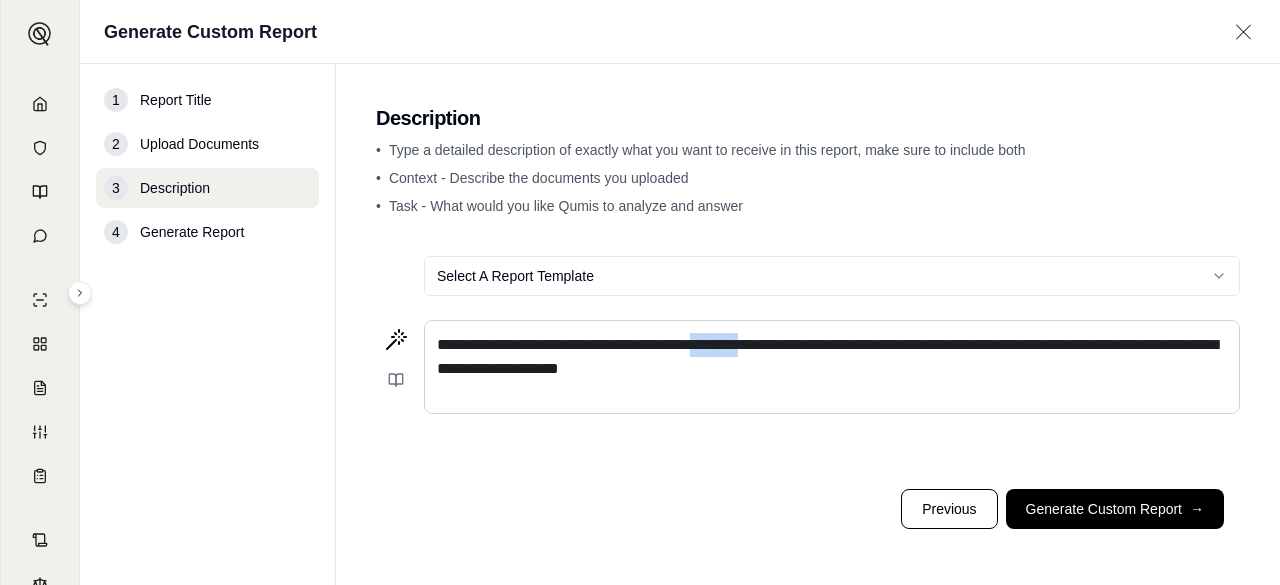 drag, startPoint x: 778, startPoint y: 345, endPoint x: 724, endPoint y: 344, distance: 54.00926 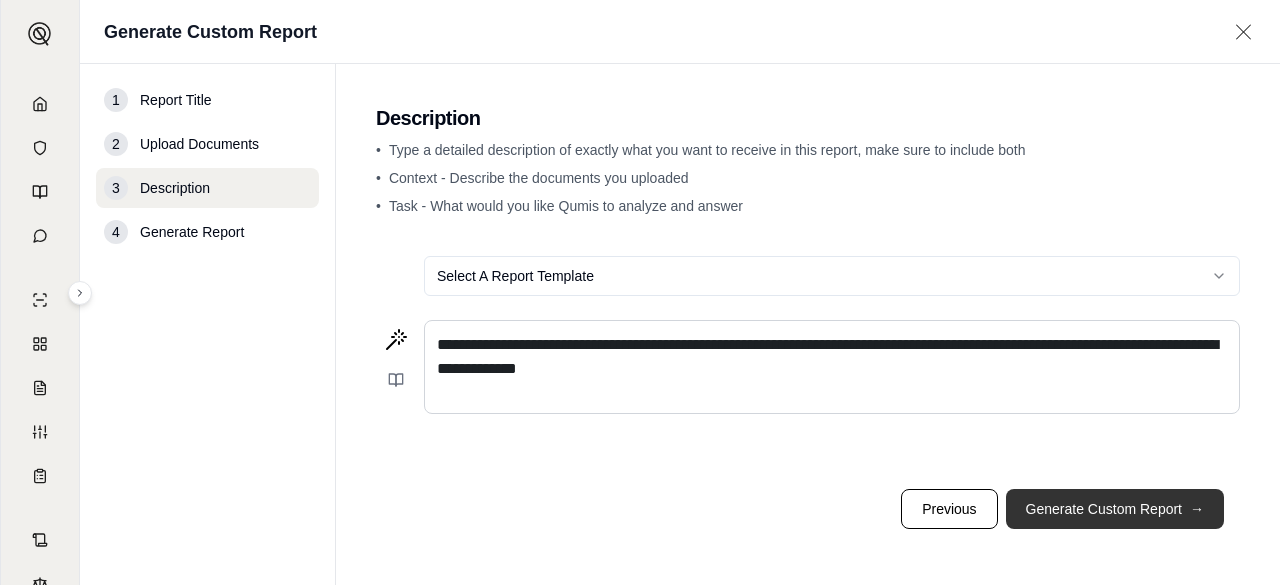 click on "Generate Custom Report →" at bounding box center [1115, 509] 